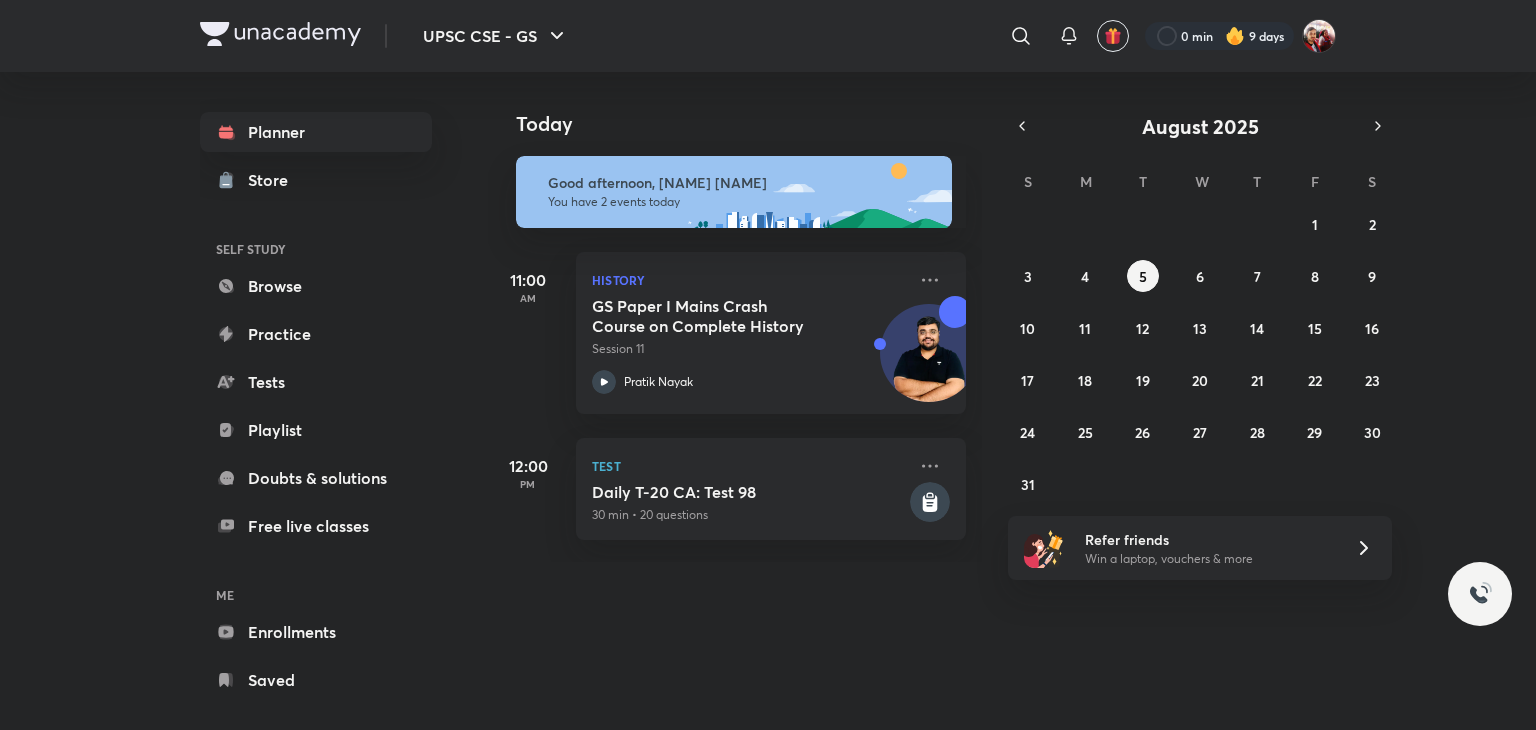 scroll, scrollTop: 0, scrollLeft: 0, axis: both 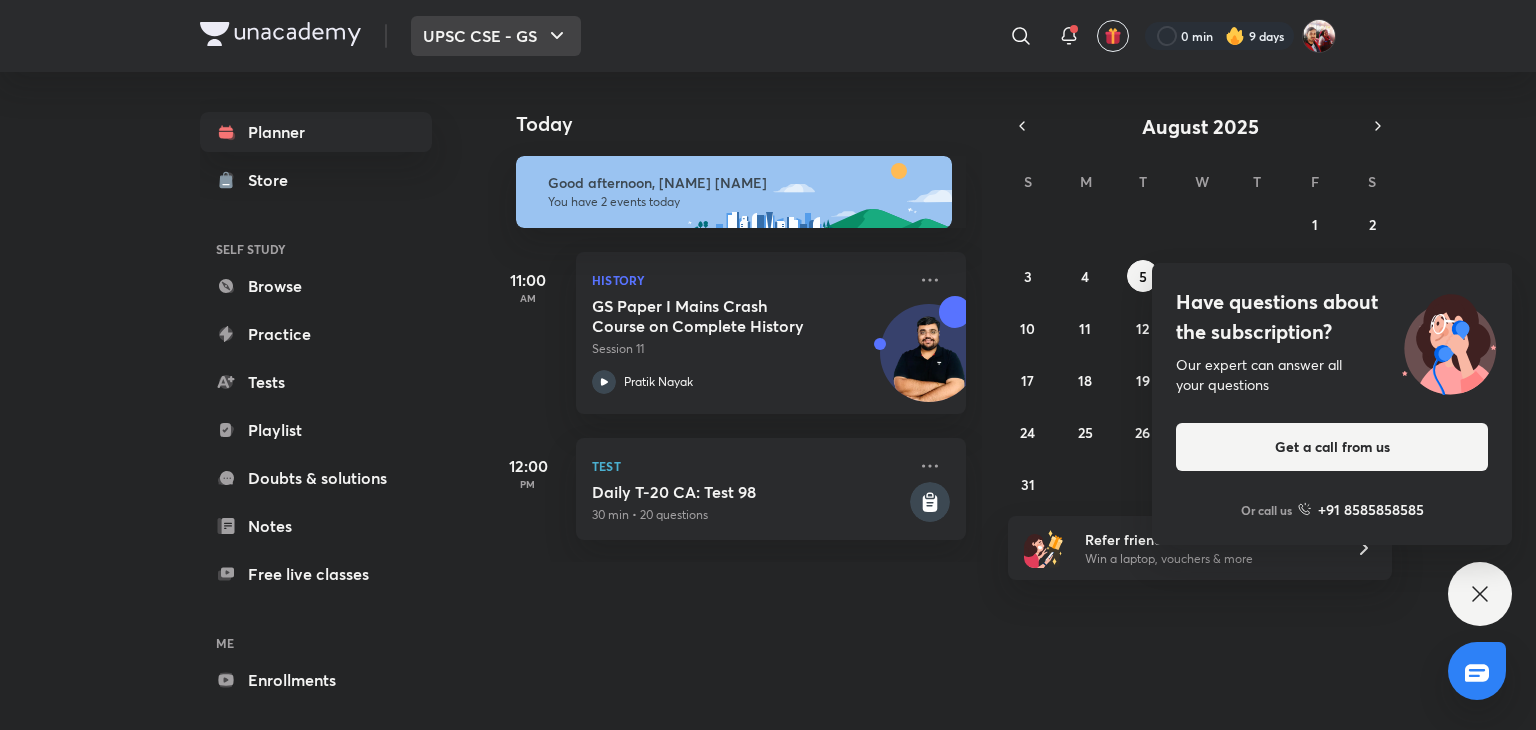 click 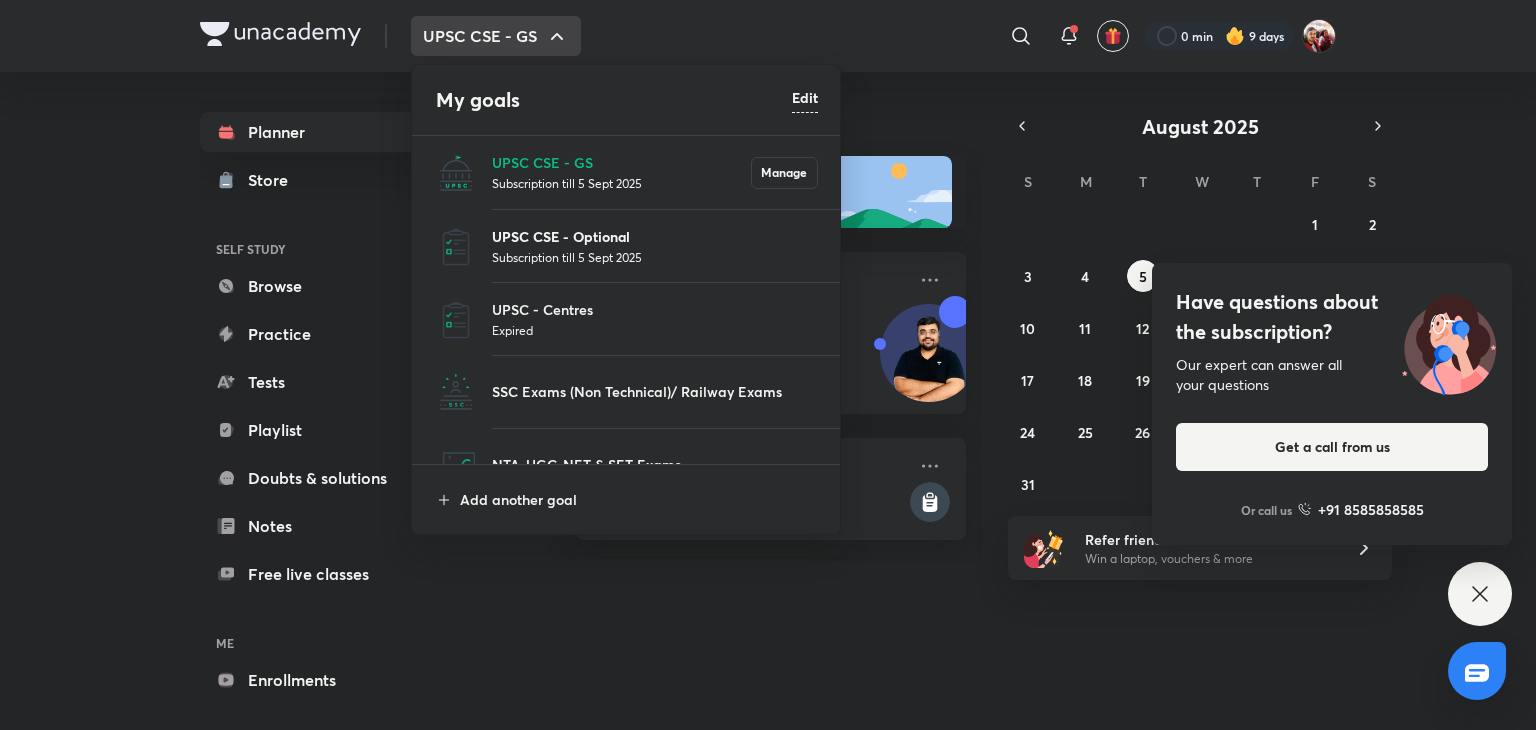 click on "UPSC CSE - Optional" at bounding box center (655, 236) 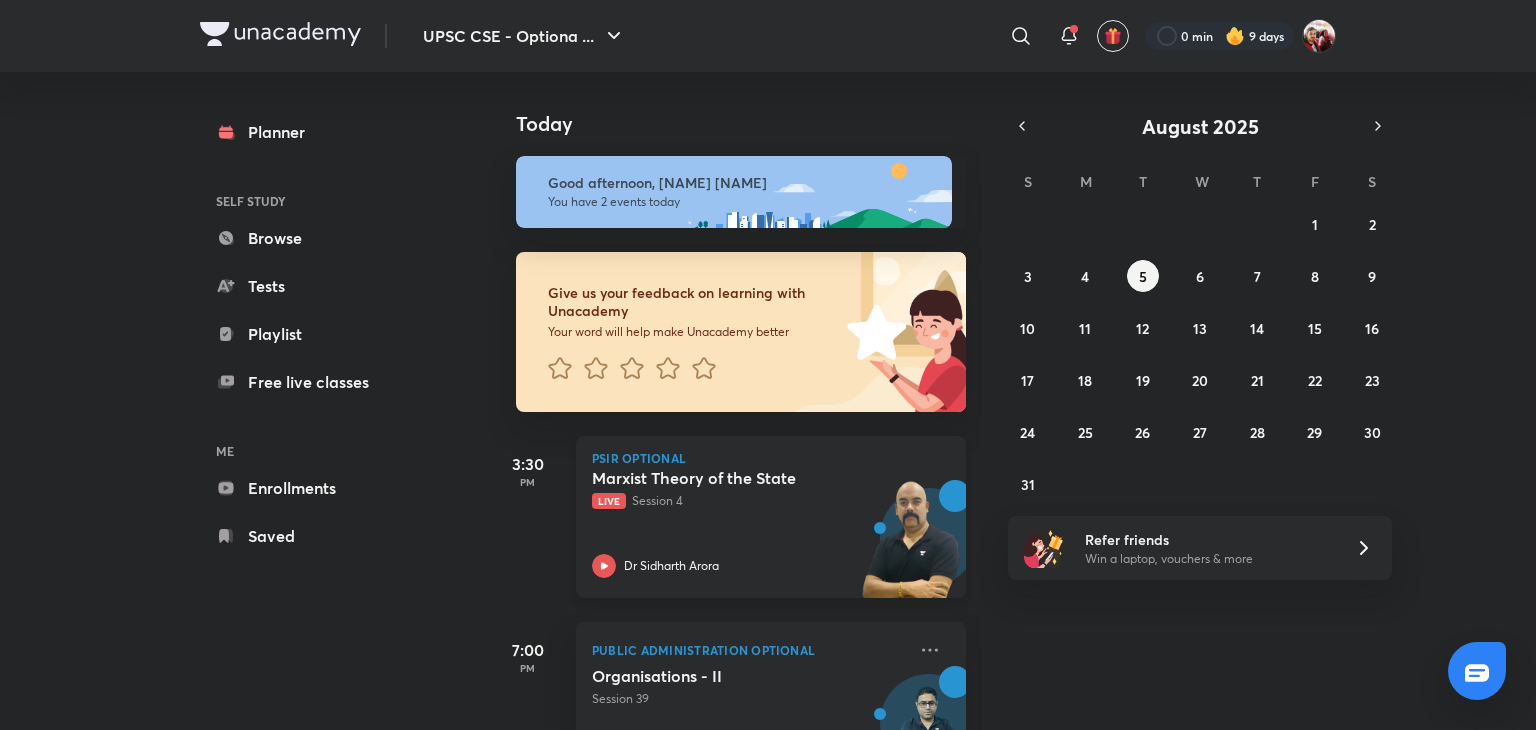 click on "Marxist Theory of the State Live Session 4 Dr Sidharth Arora" at bounding box center [749, 523] 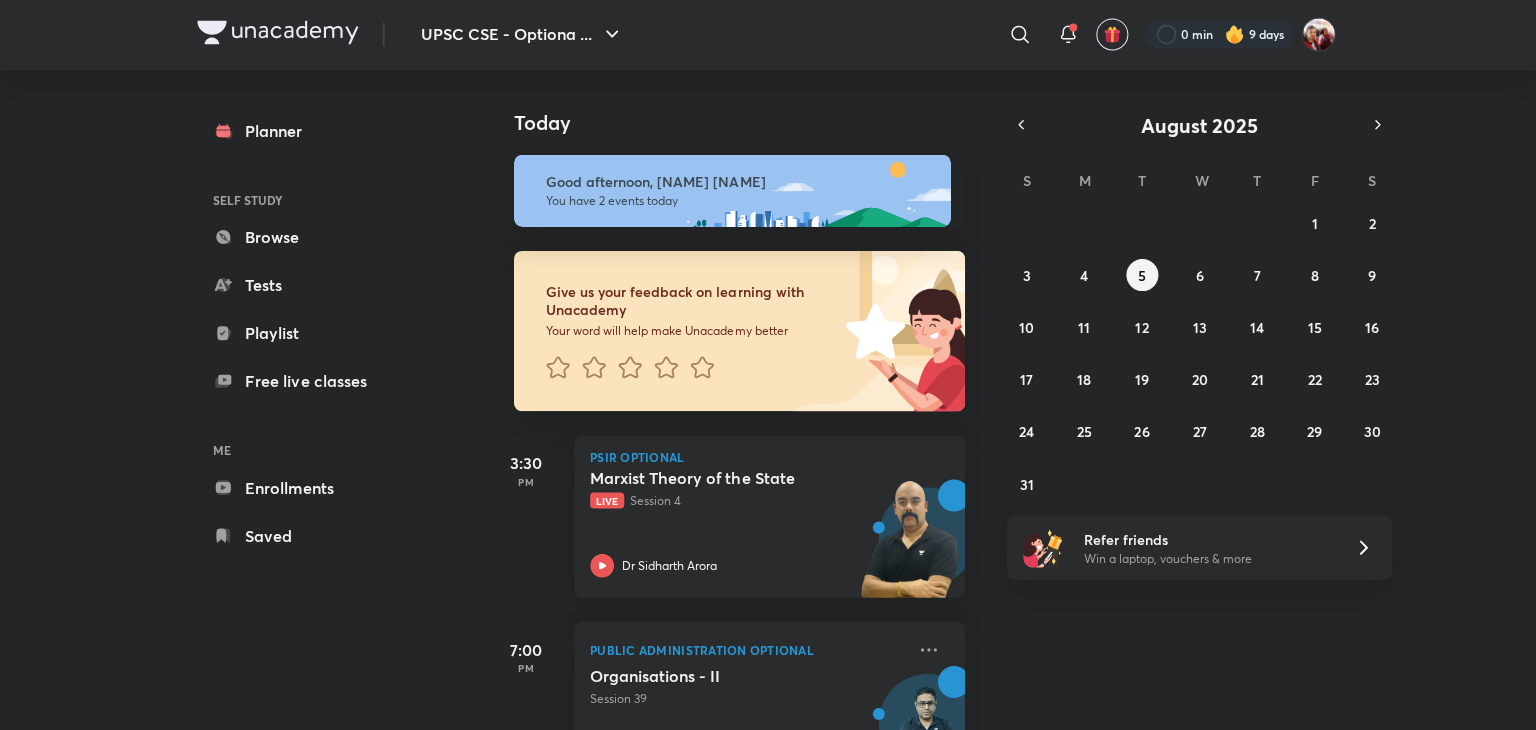 scroll, scrollTop: 0, scrollLeft: 0, axis: both 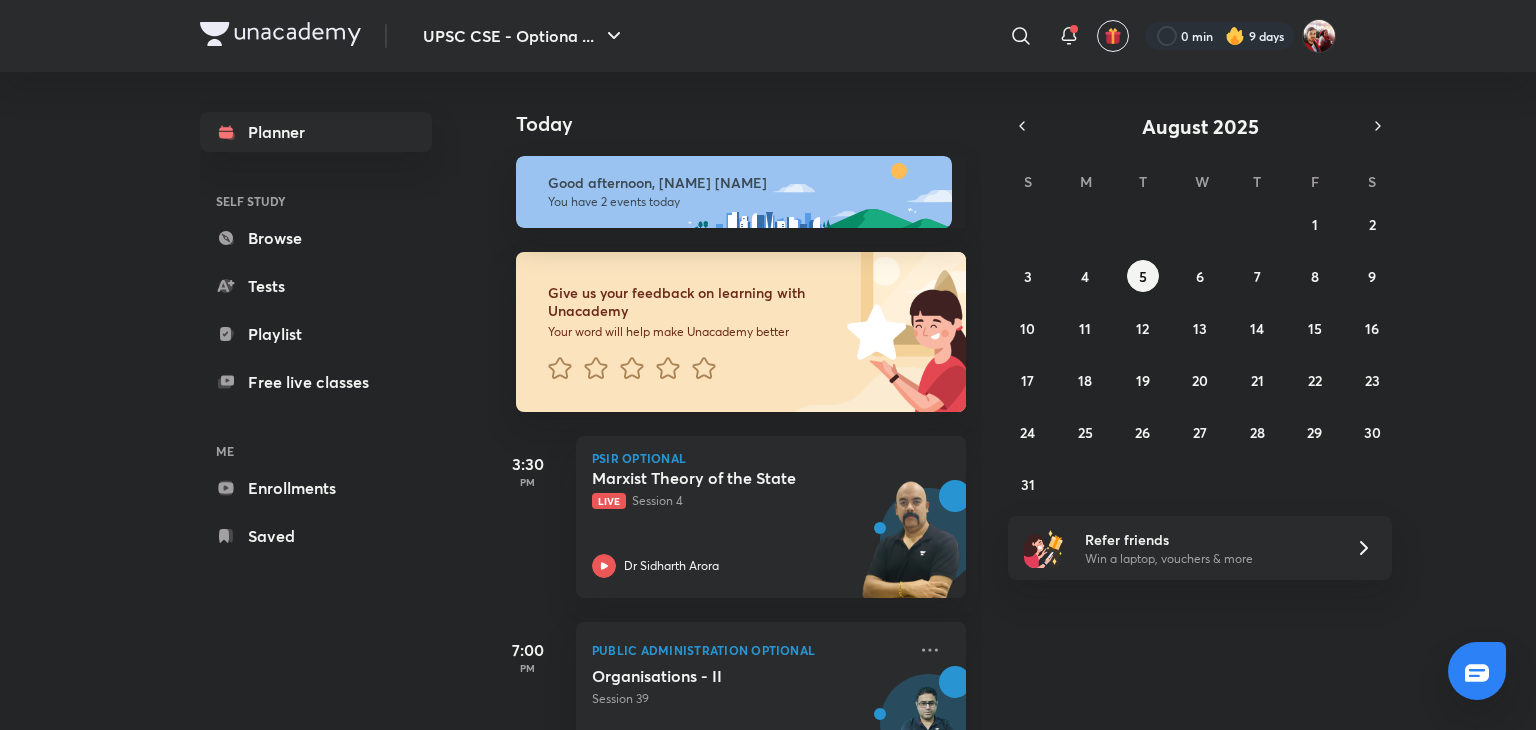 click at bounding box center [280, 34] 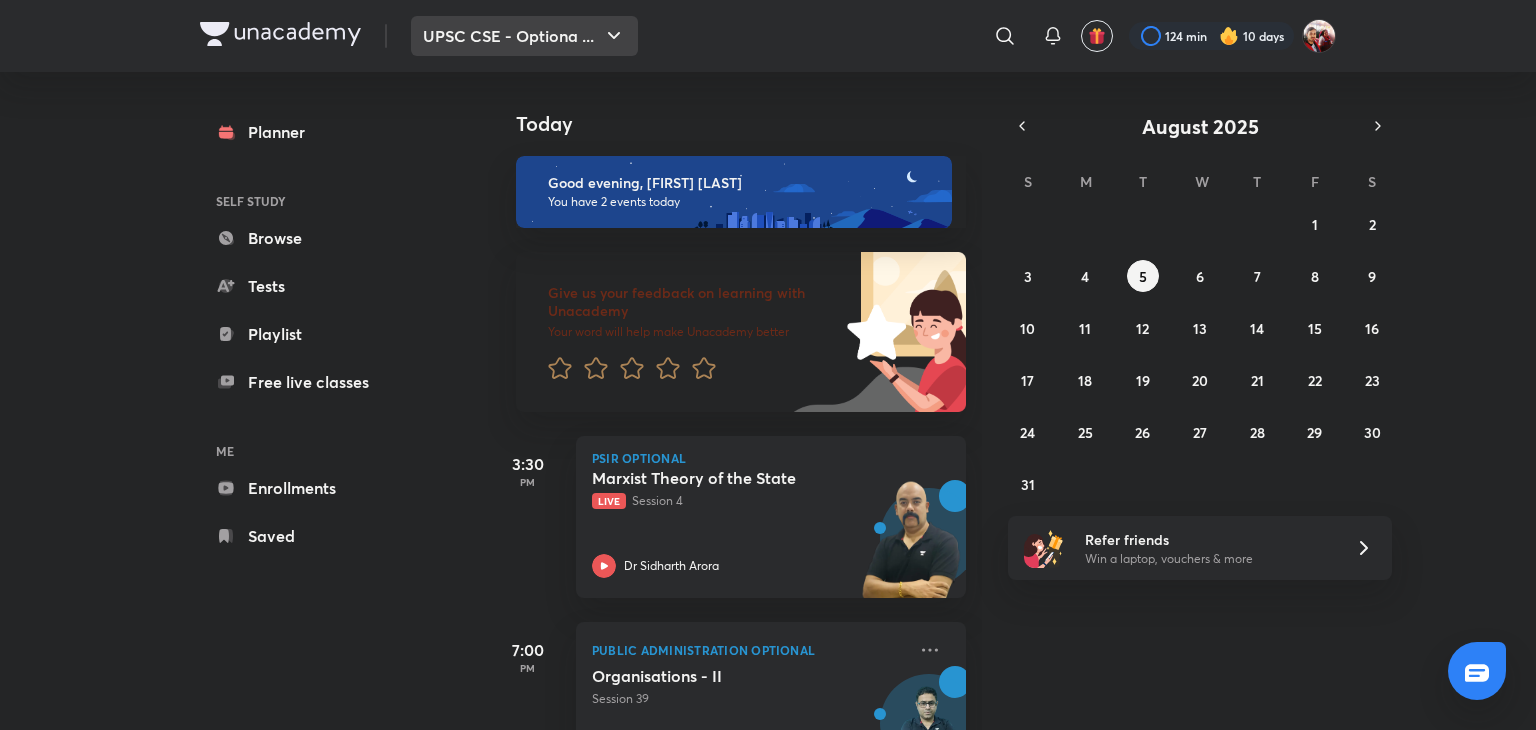 scroll, scrollTop: 0, scrollLeft: 0, axis: both 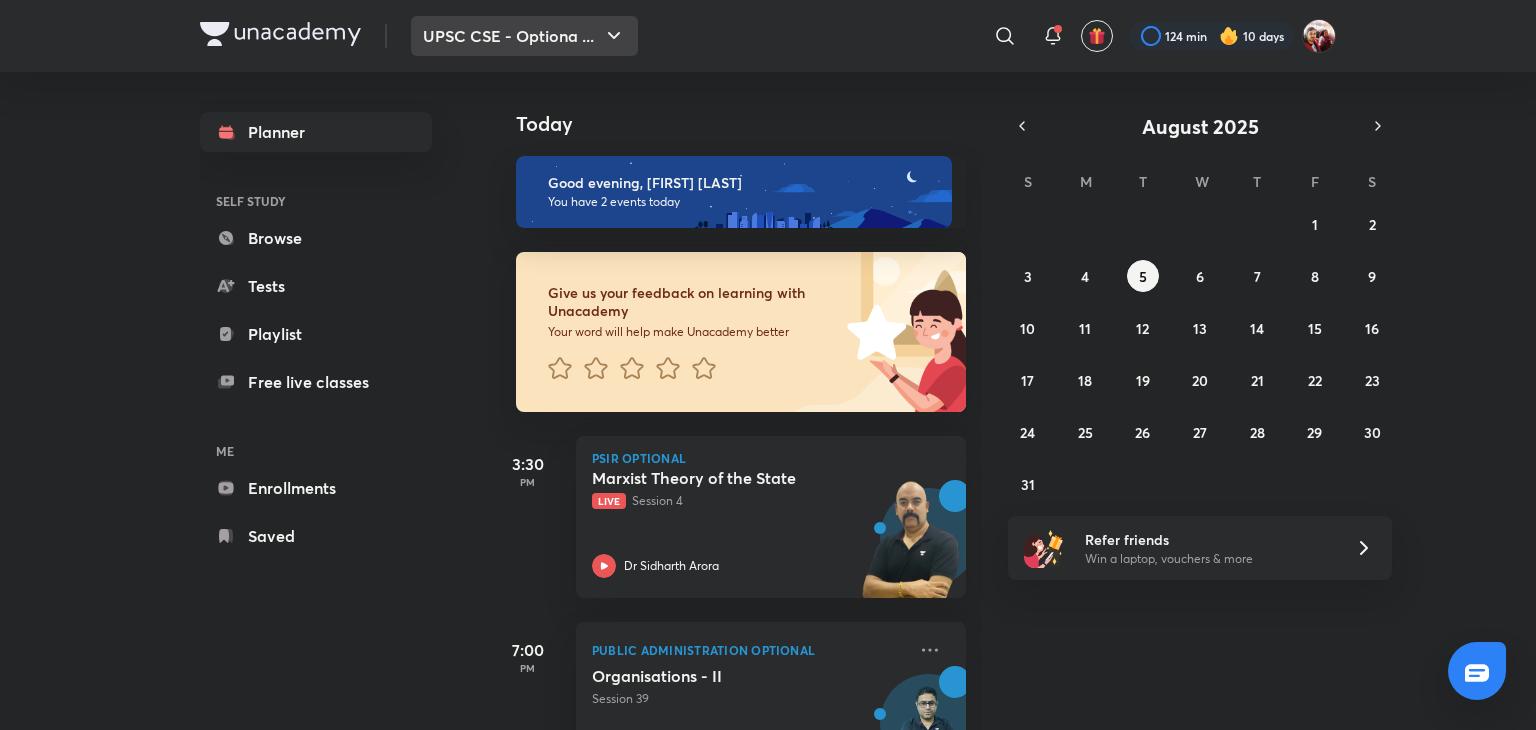 click on "UPSC CSE - Optiona ..." at bounding box center (524, 36) 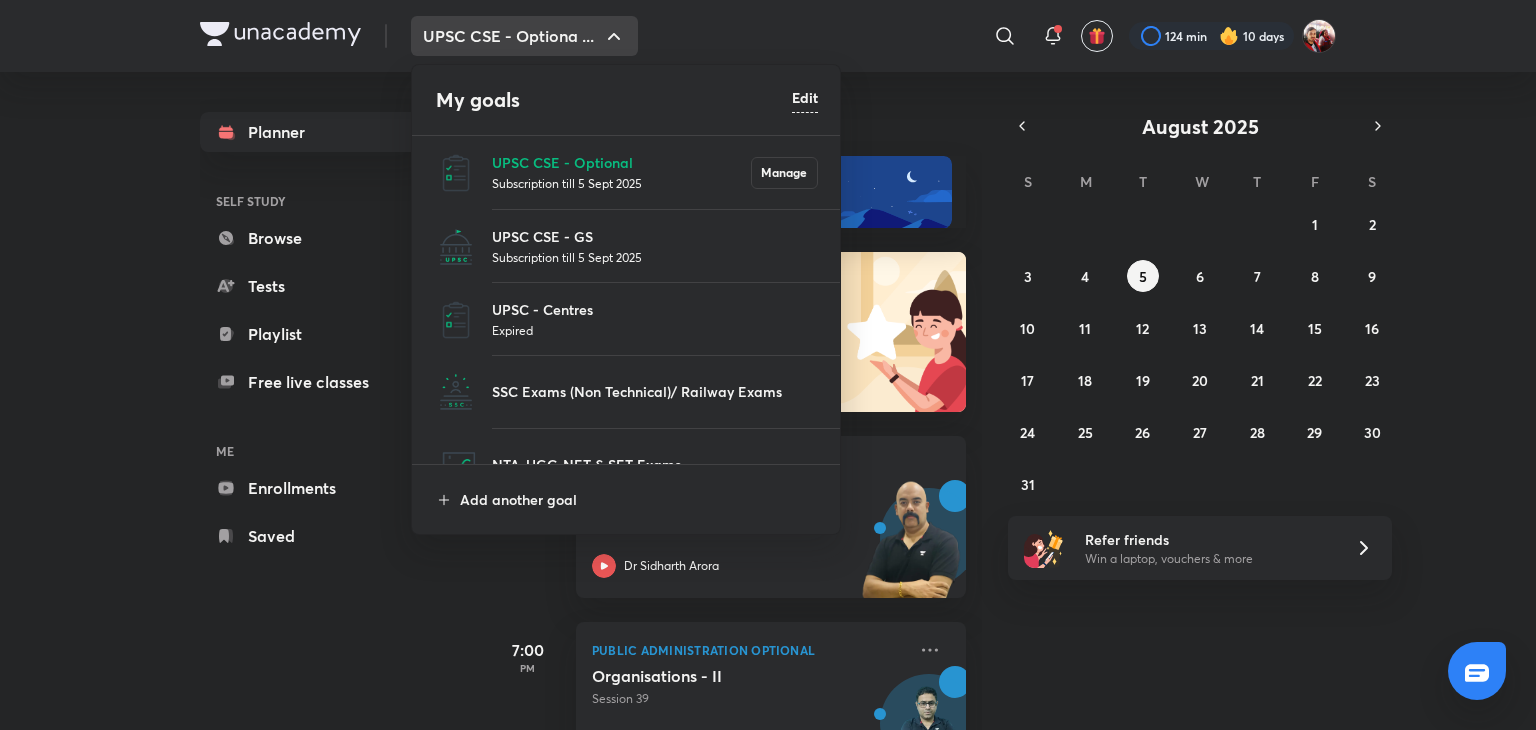 click on "UPSC CSE - GS Subscription till 5 Sept 2025" at bounding box center [627, 246] 